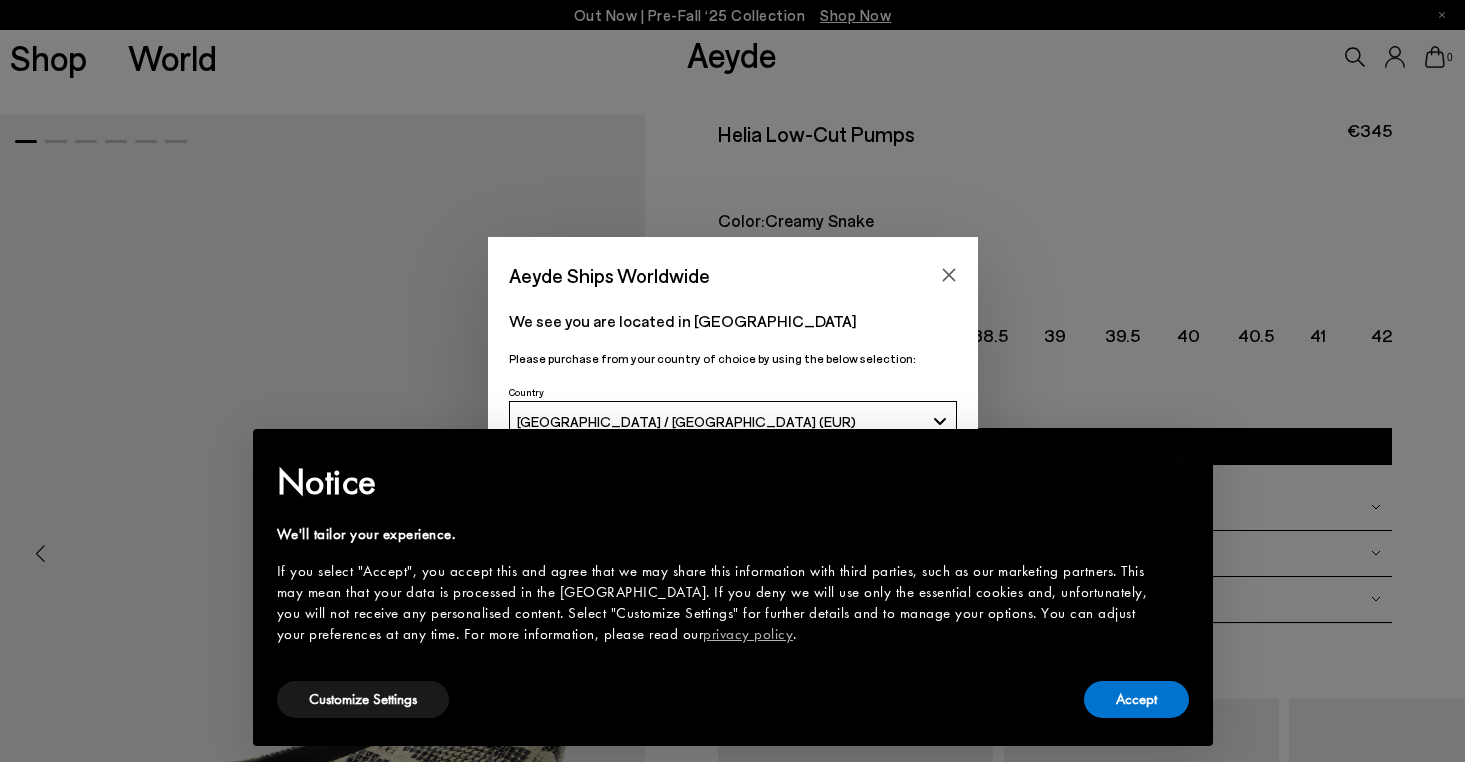 scroll, scrollTop: 0, scrollLeft: 0, axis: both 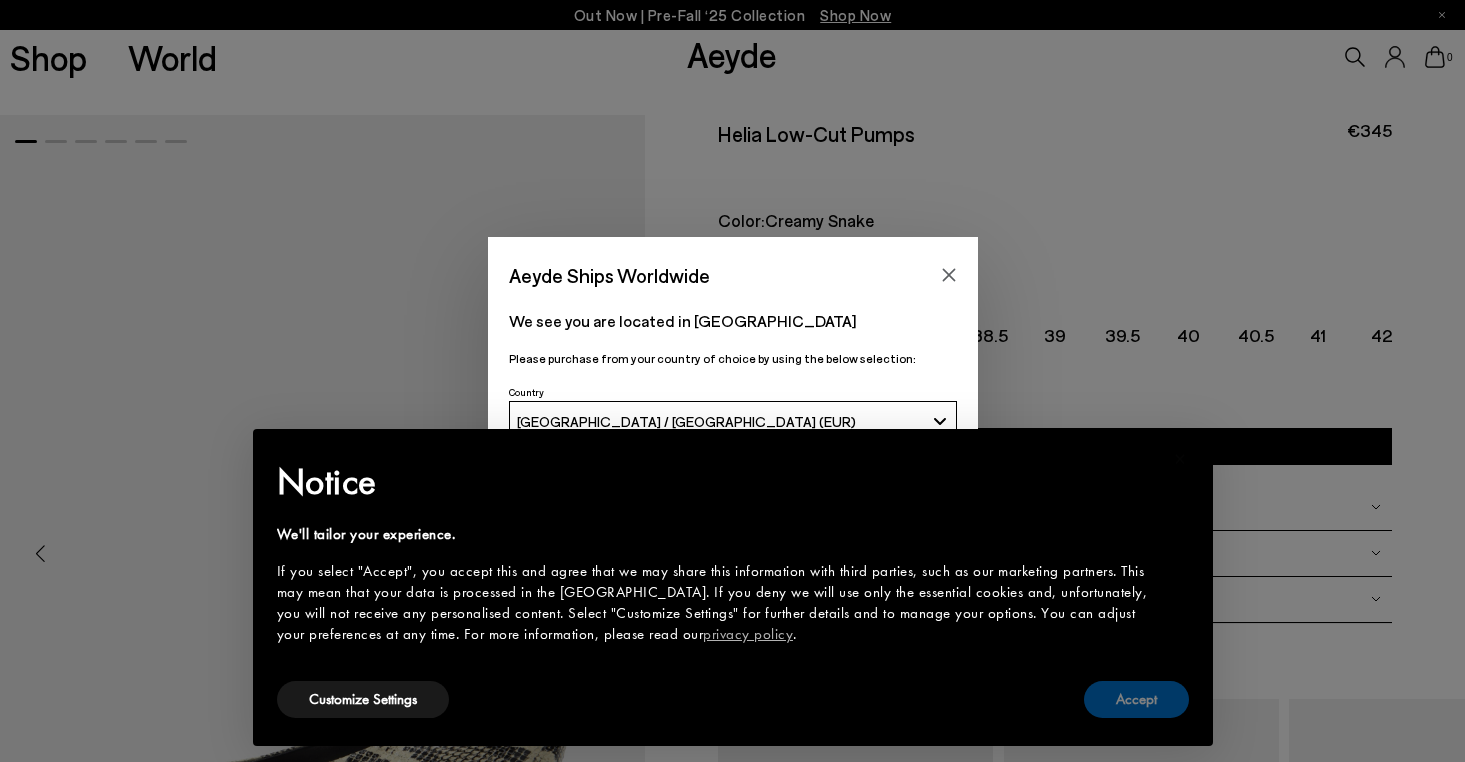 click on "Accept" at bounding box center (1136, 699) 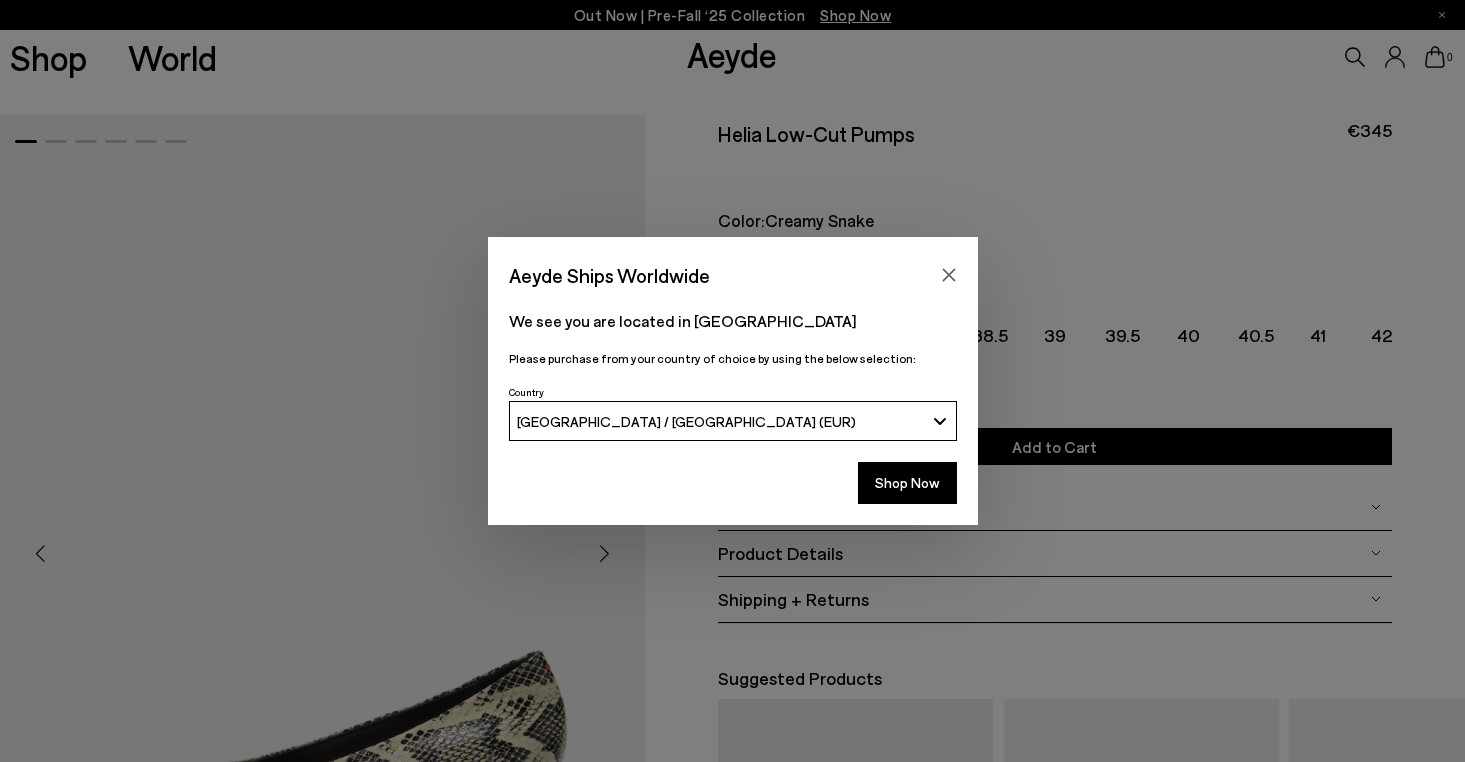 click 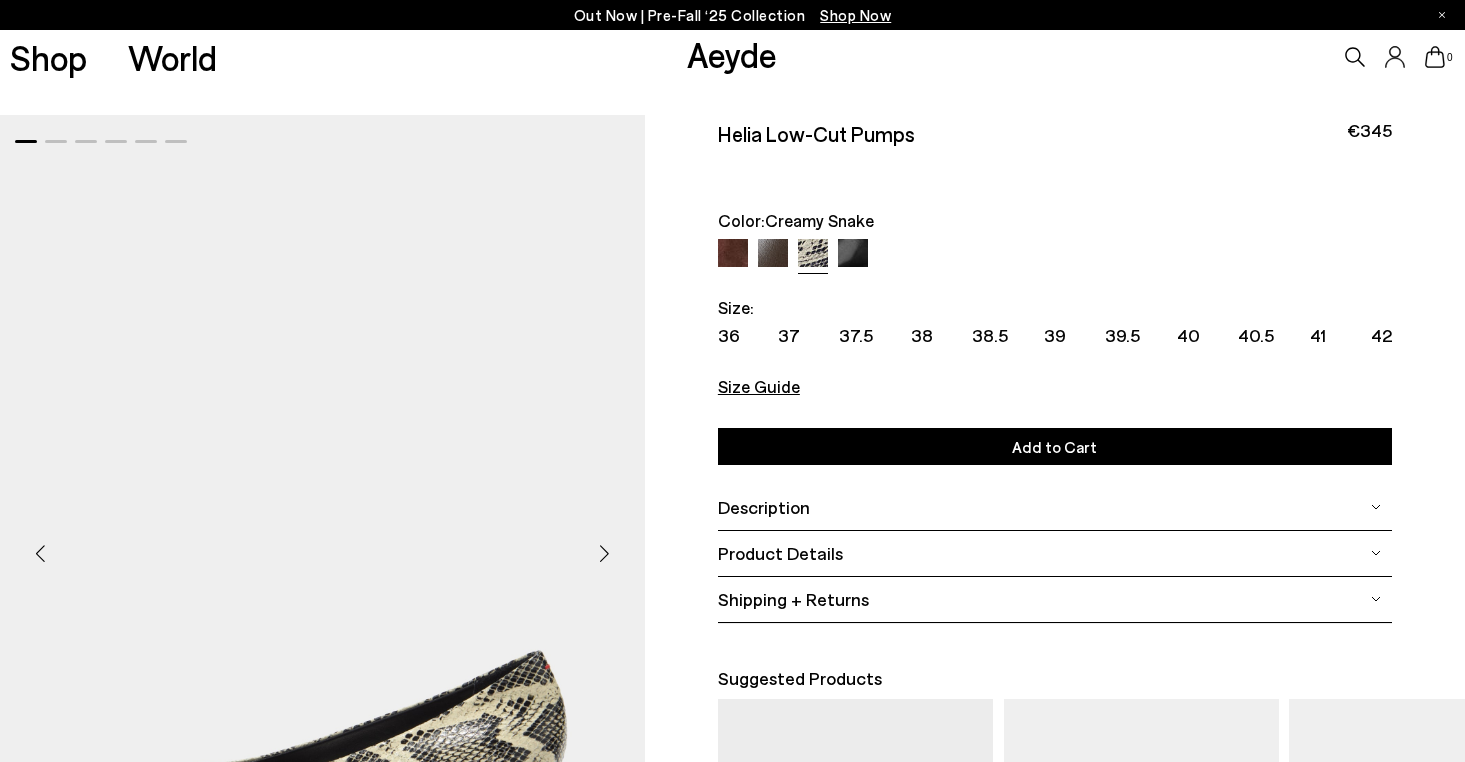 scroll, scrollTop: 555, scrollLeft: 0, axis: vertical 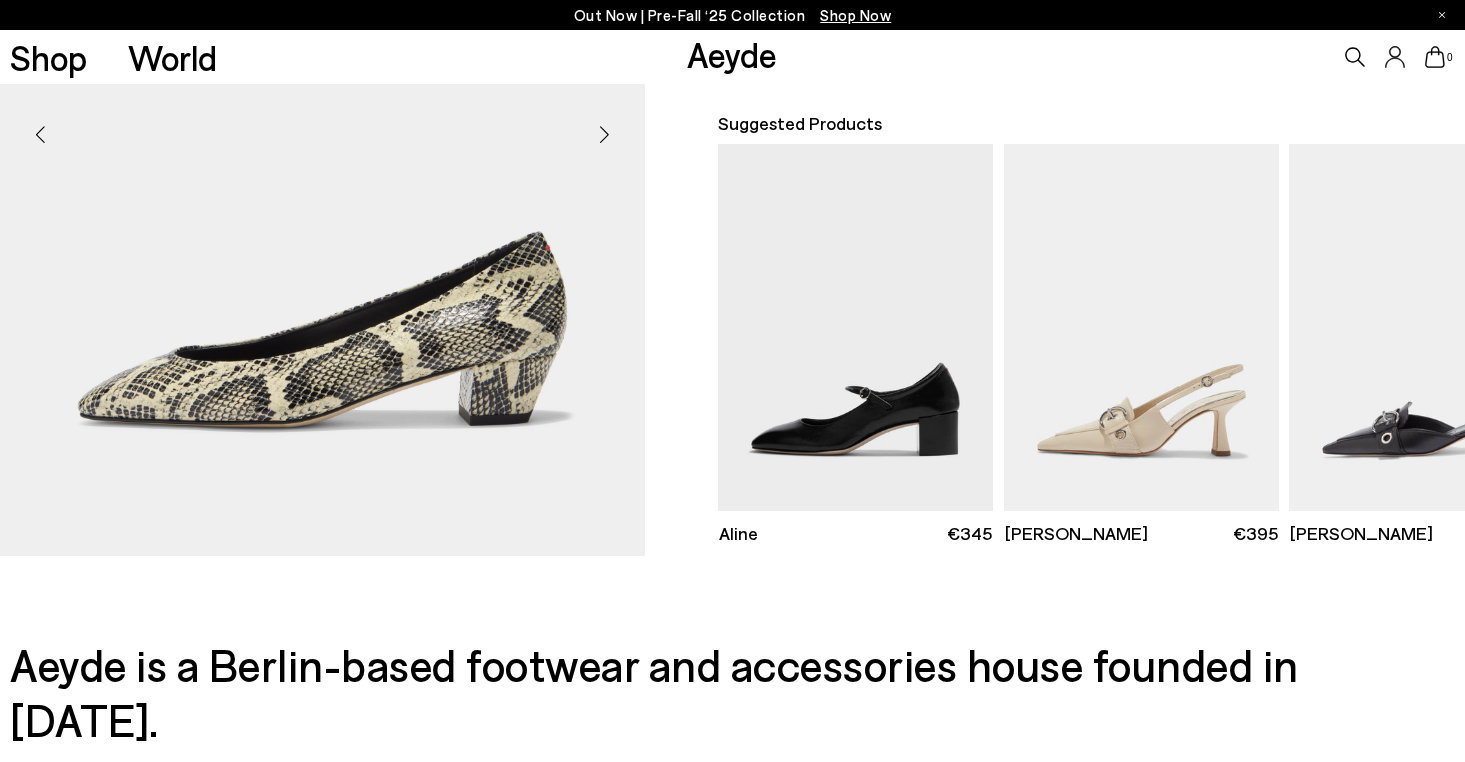 click at bounding box center [605, 134] 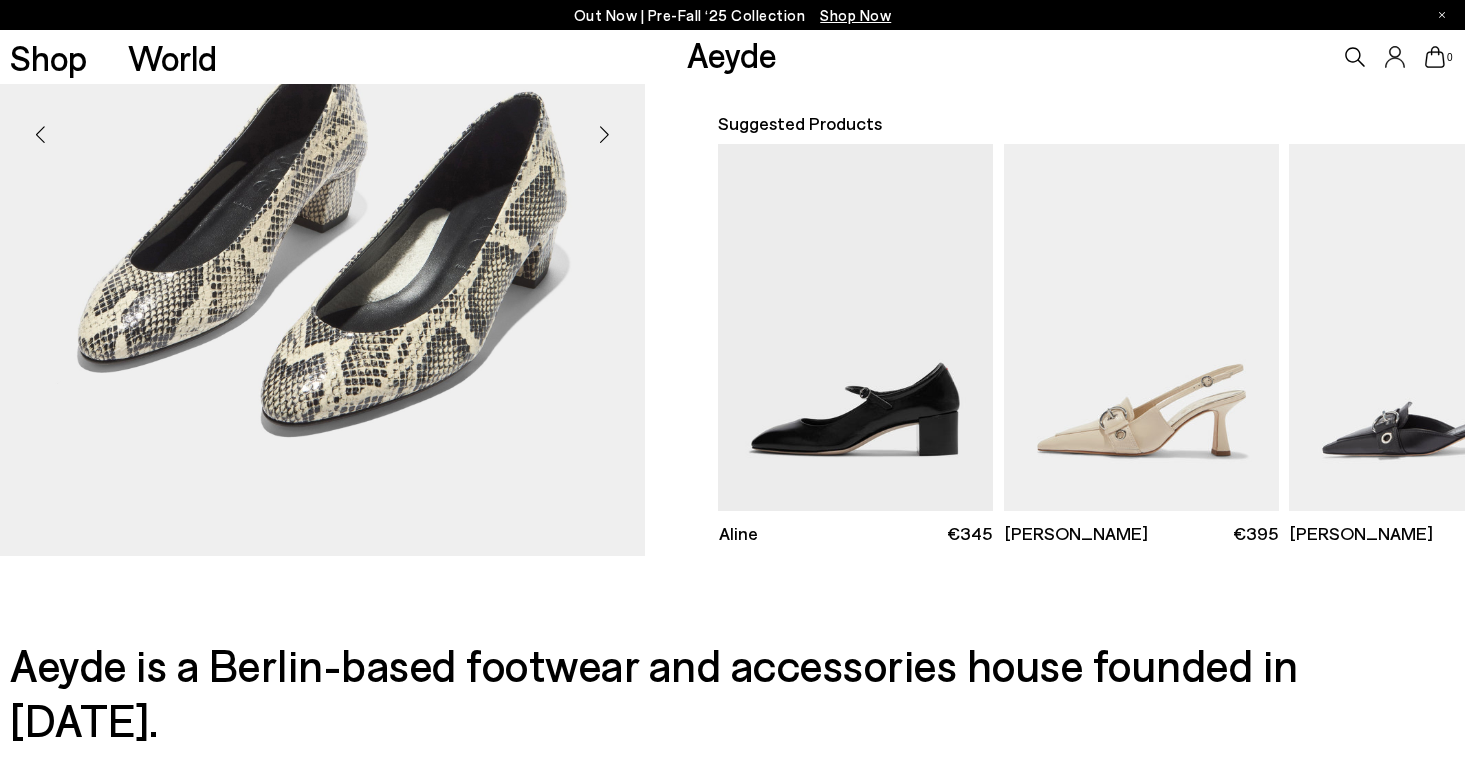 click at bounding box center (605, 134) 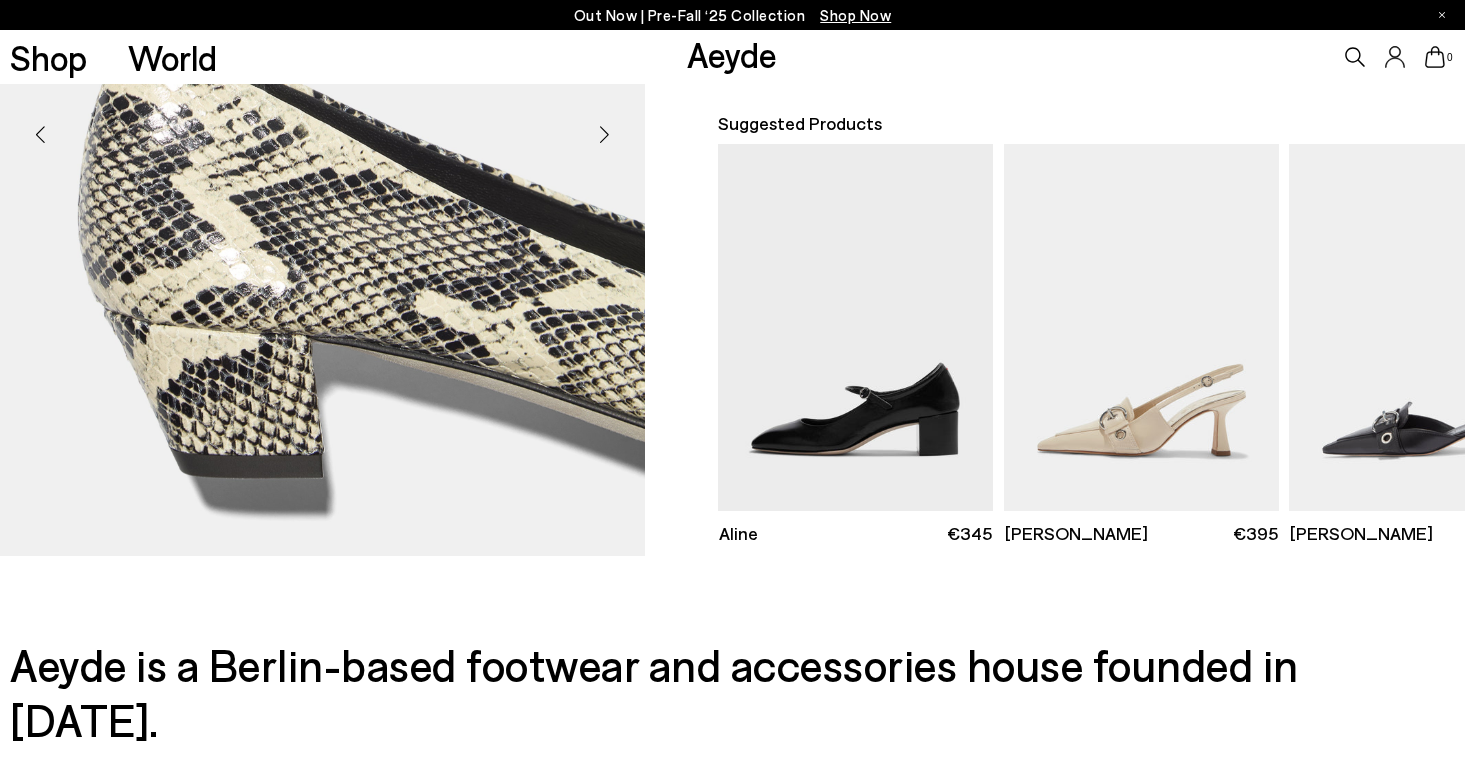 click at bounding box center [605, 134] 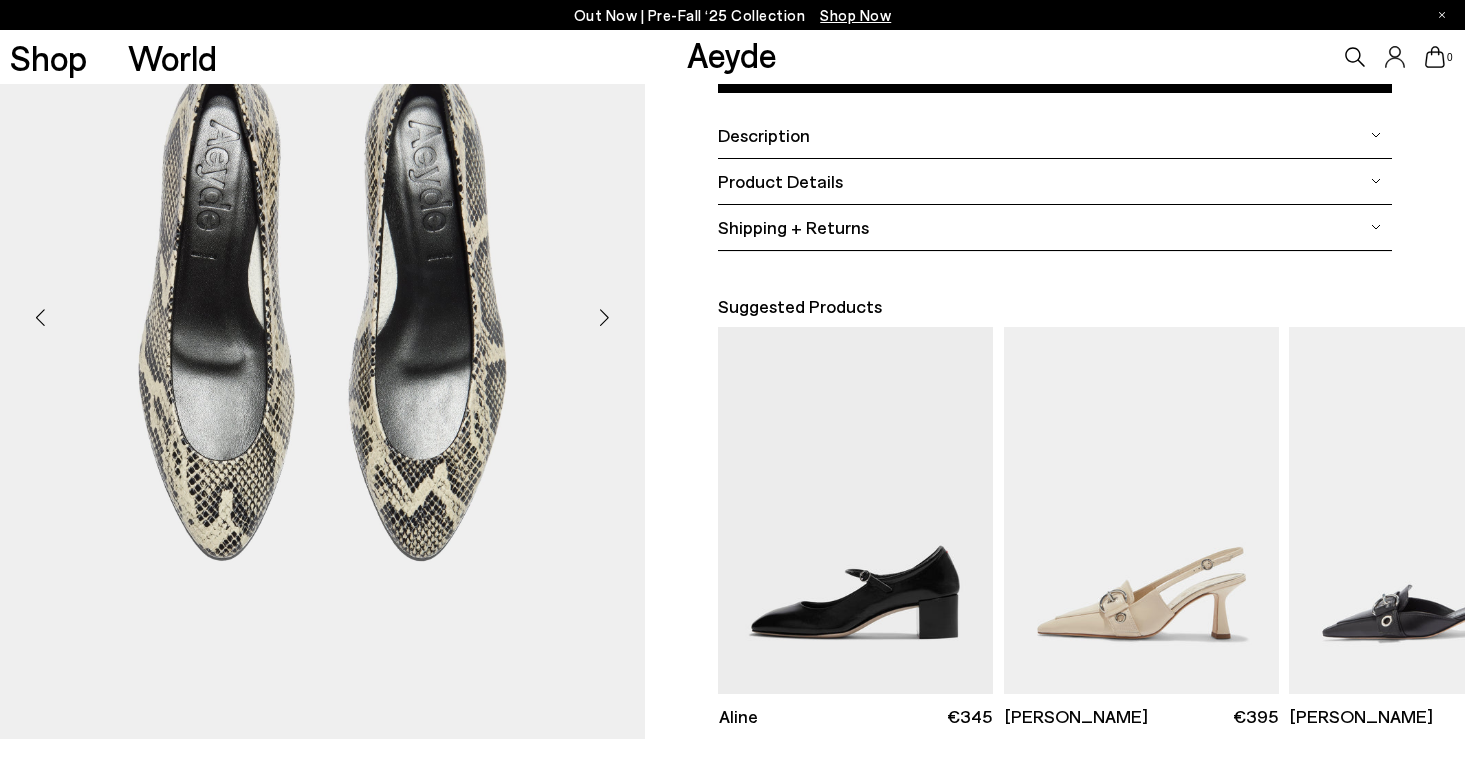 scroll, scrollTop: 40, scrollLeft: 0, axis: vertical 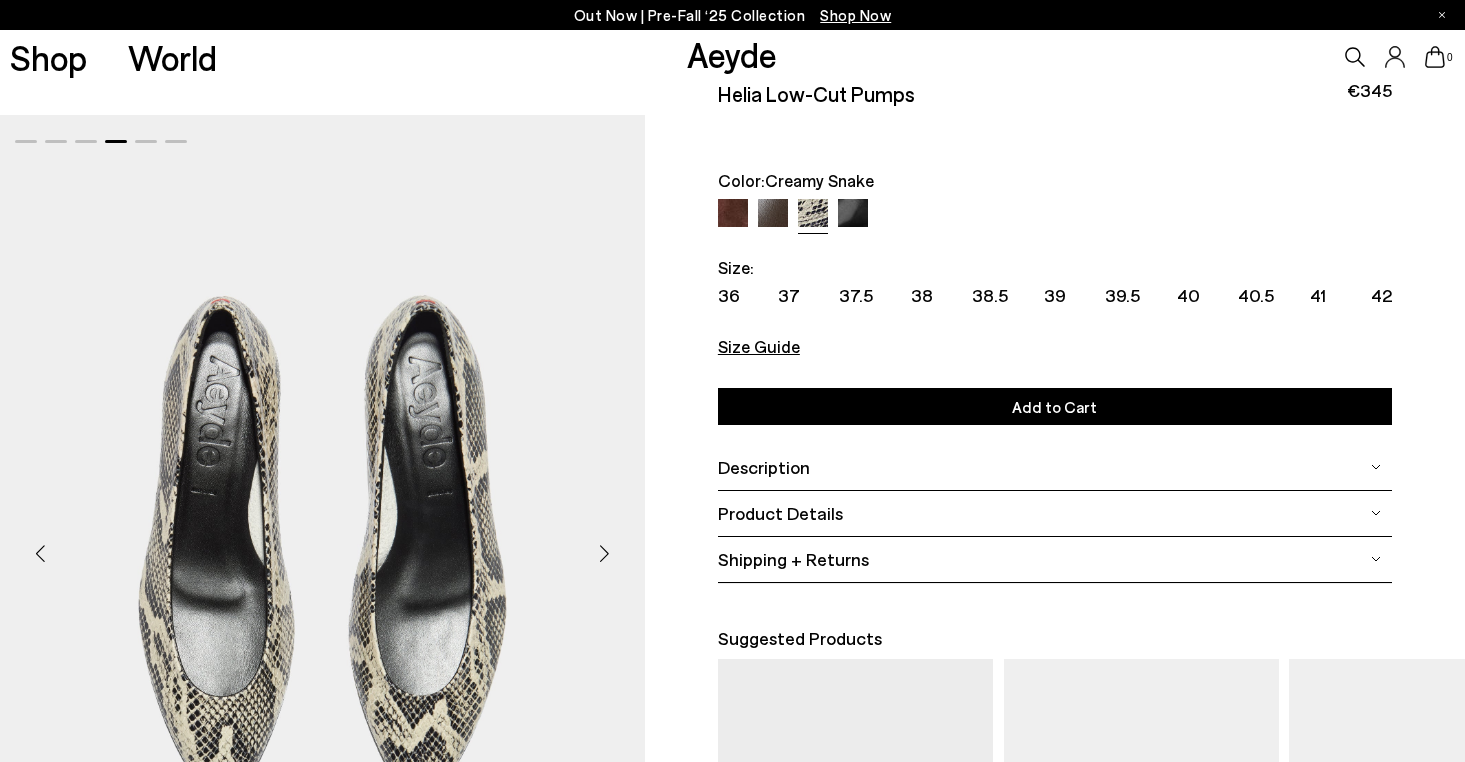 click at bounding box center (733, 214) 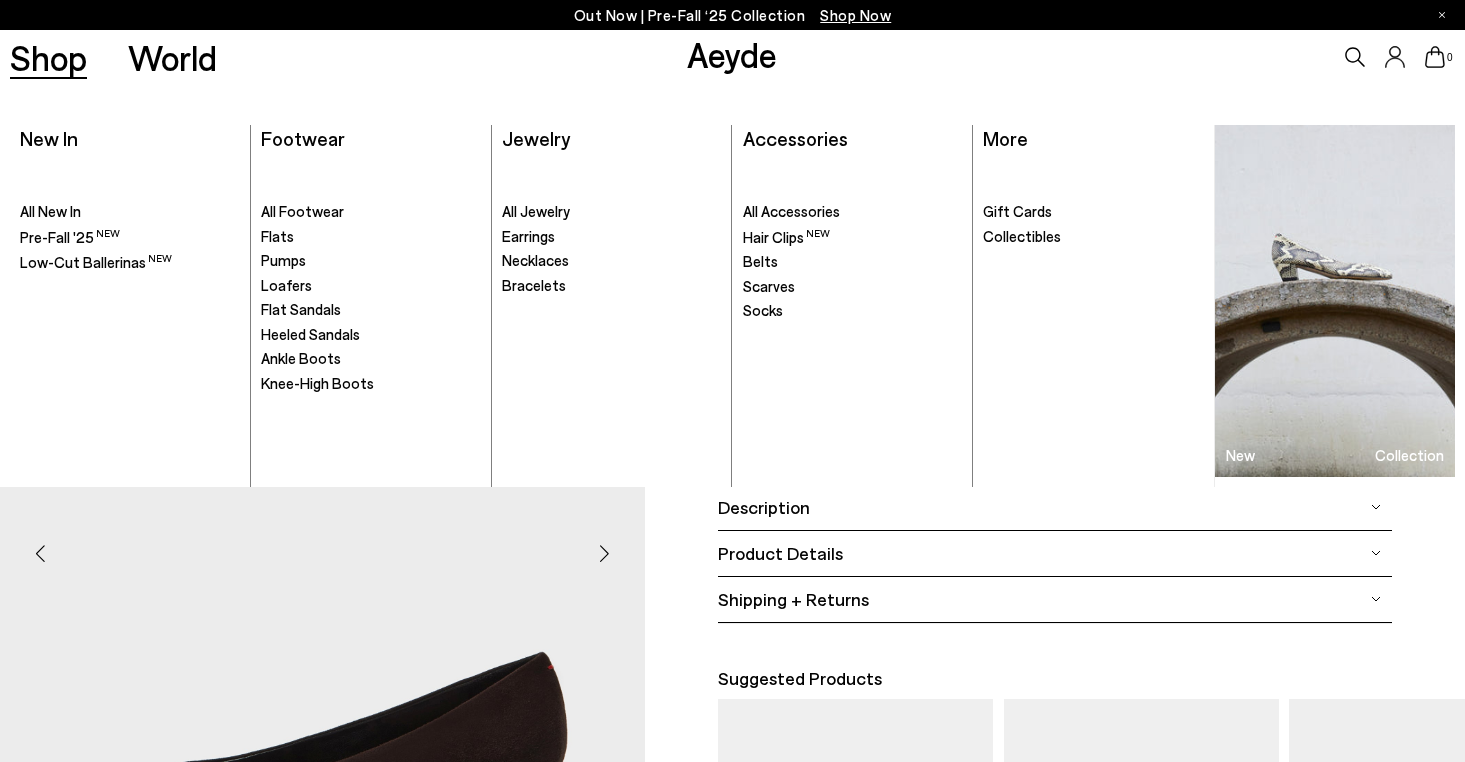 scroll, scrollTop: 0, scrollLeft: 0, axis: both 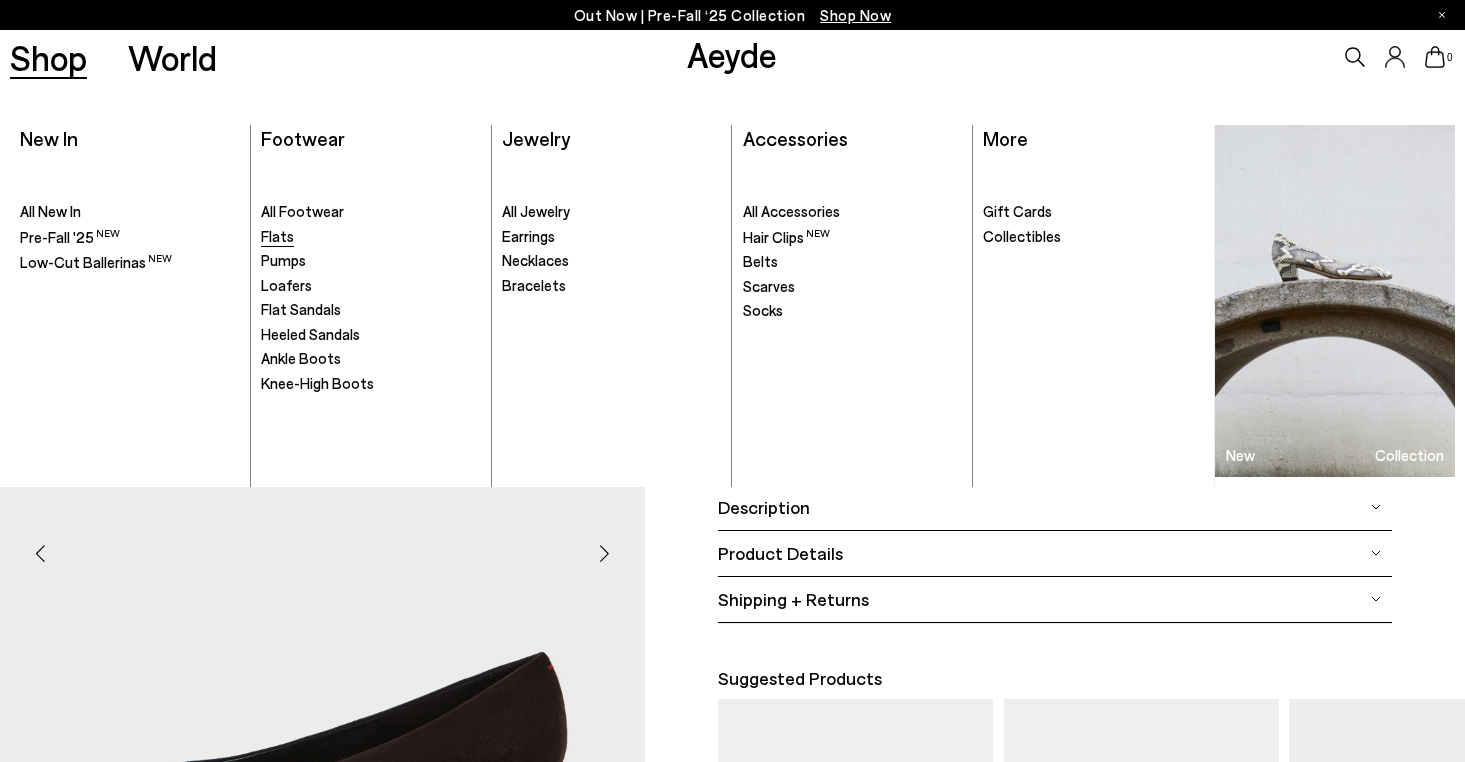 click on "Flats" at bounding box center [277, 236] 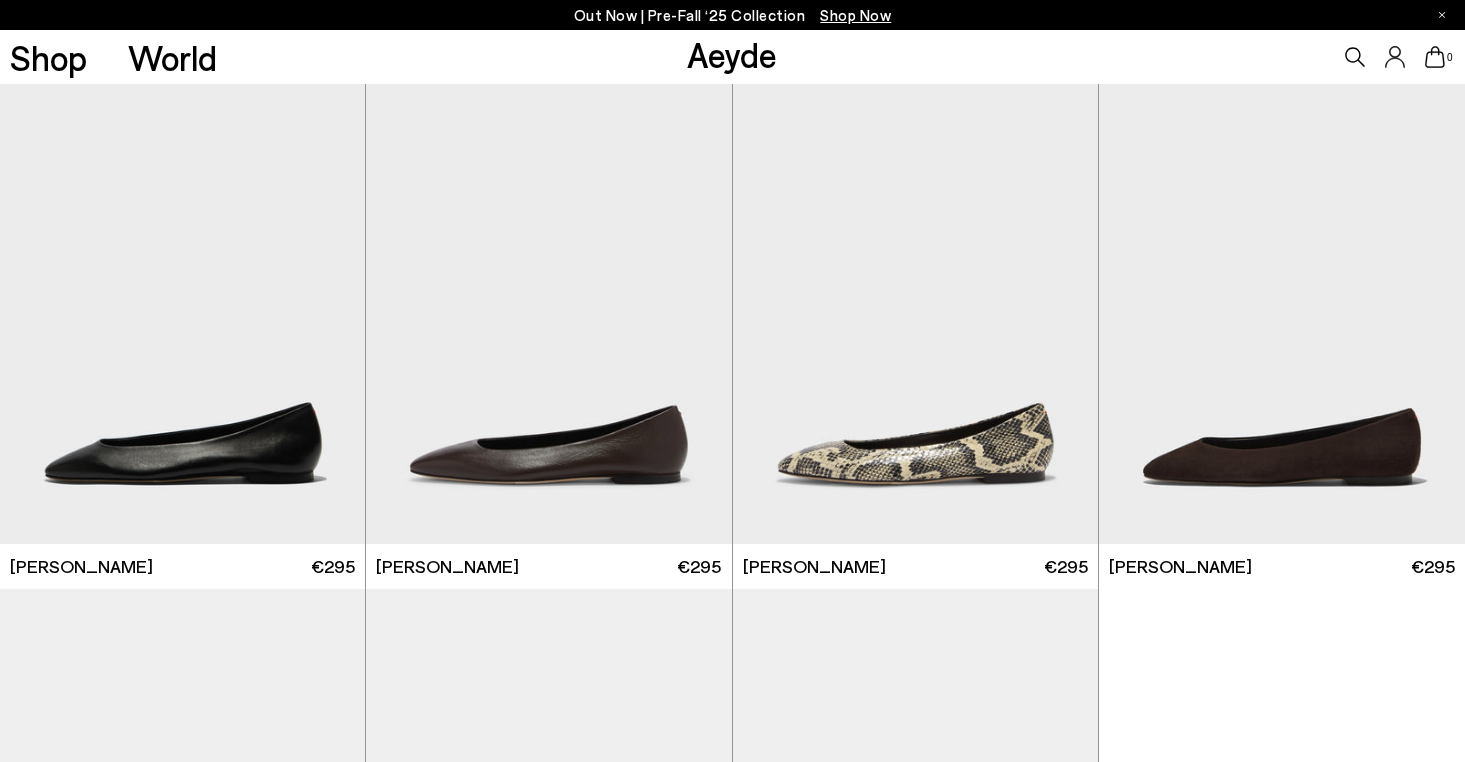 scroll, scrollTop: 0, scrollLeft: 0, axis: both 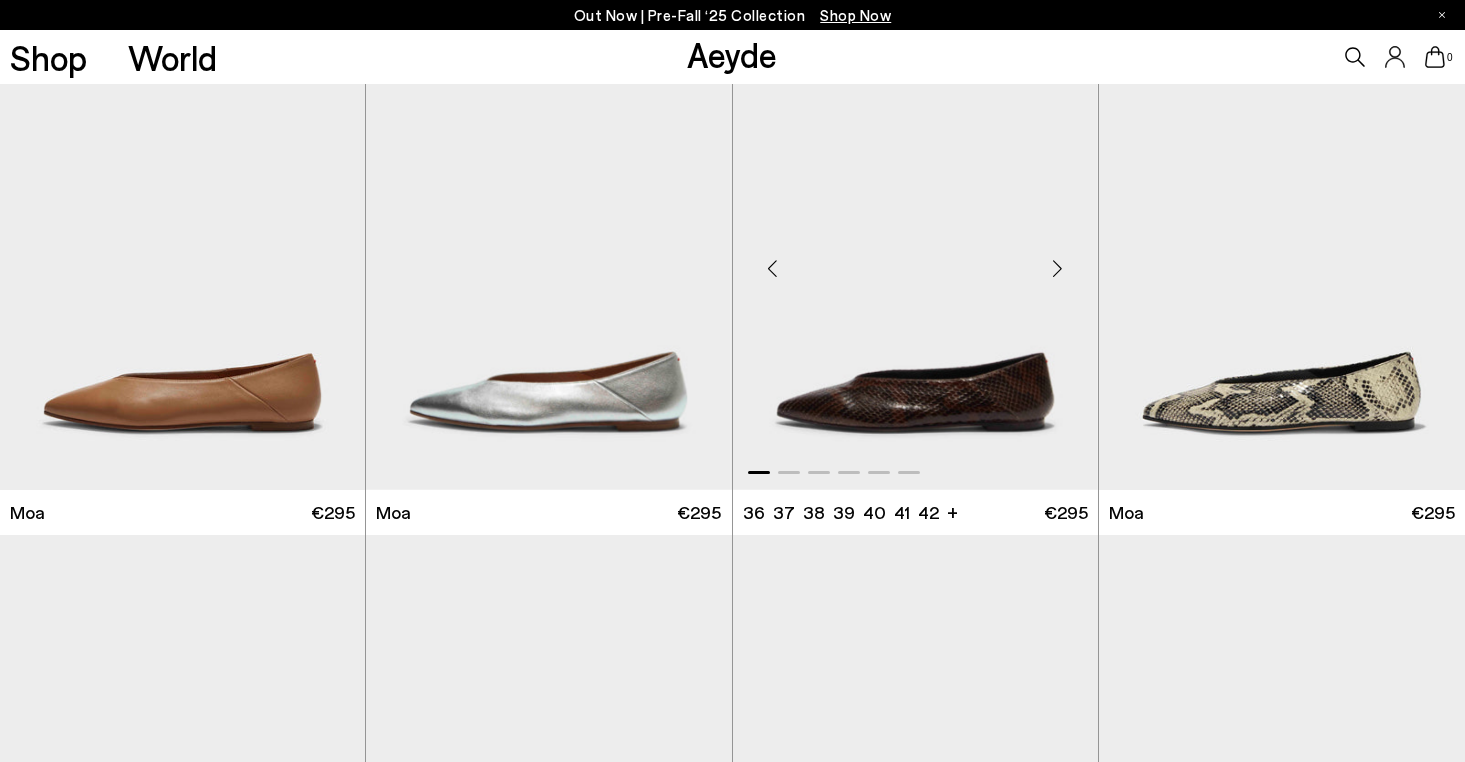 click at bounding box center [915, 260] 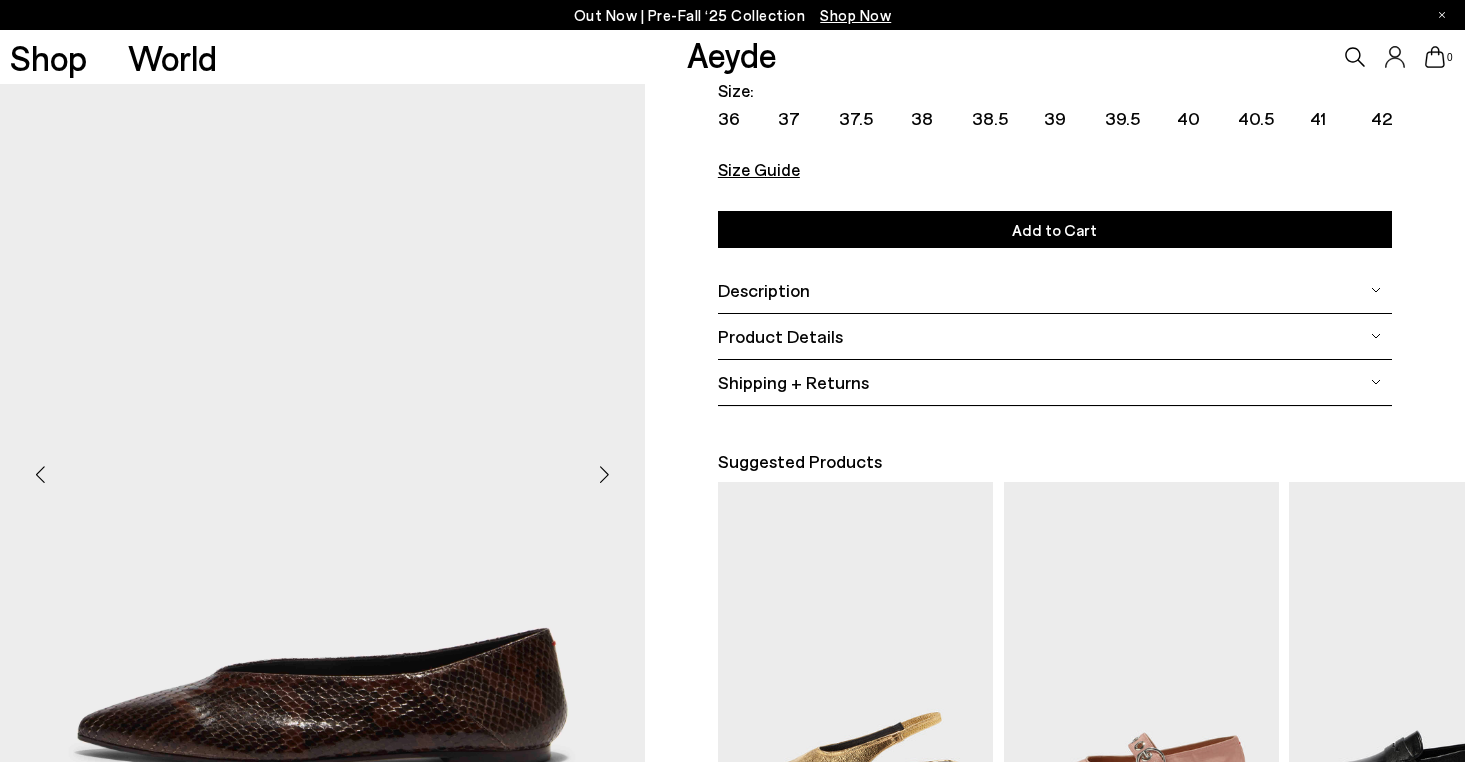 scroll, scrollTop: 299, scrollLeft: 0, axis: vertical 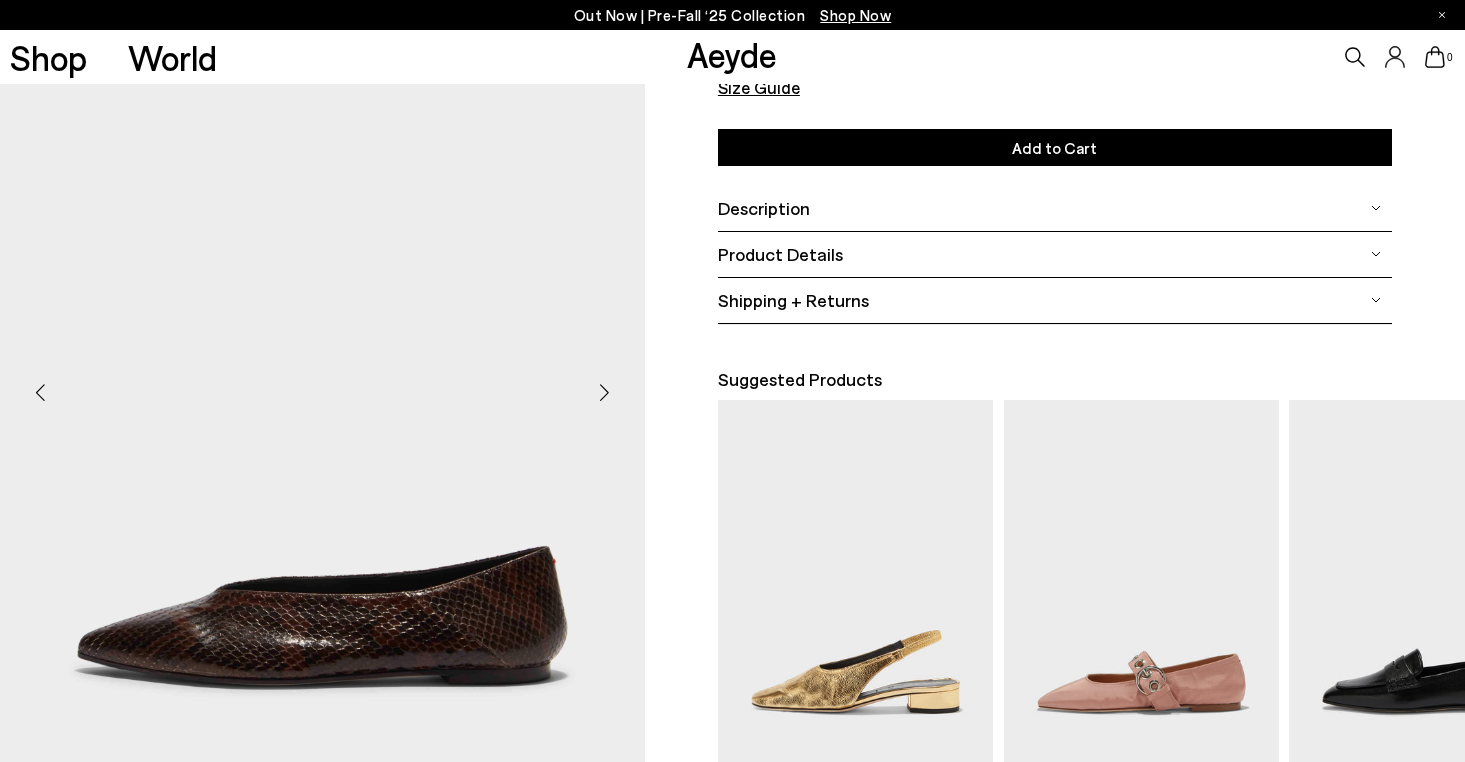 click at bounding box center (605, 392) 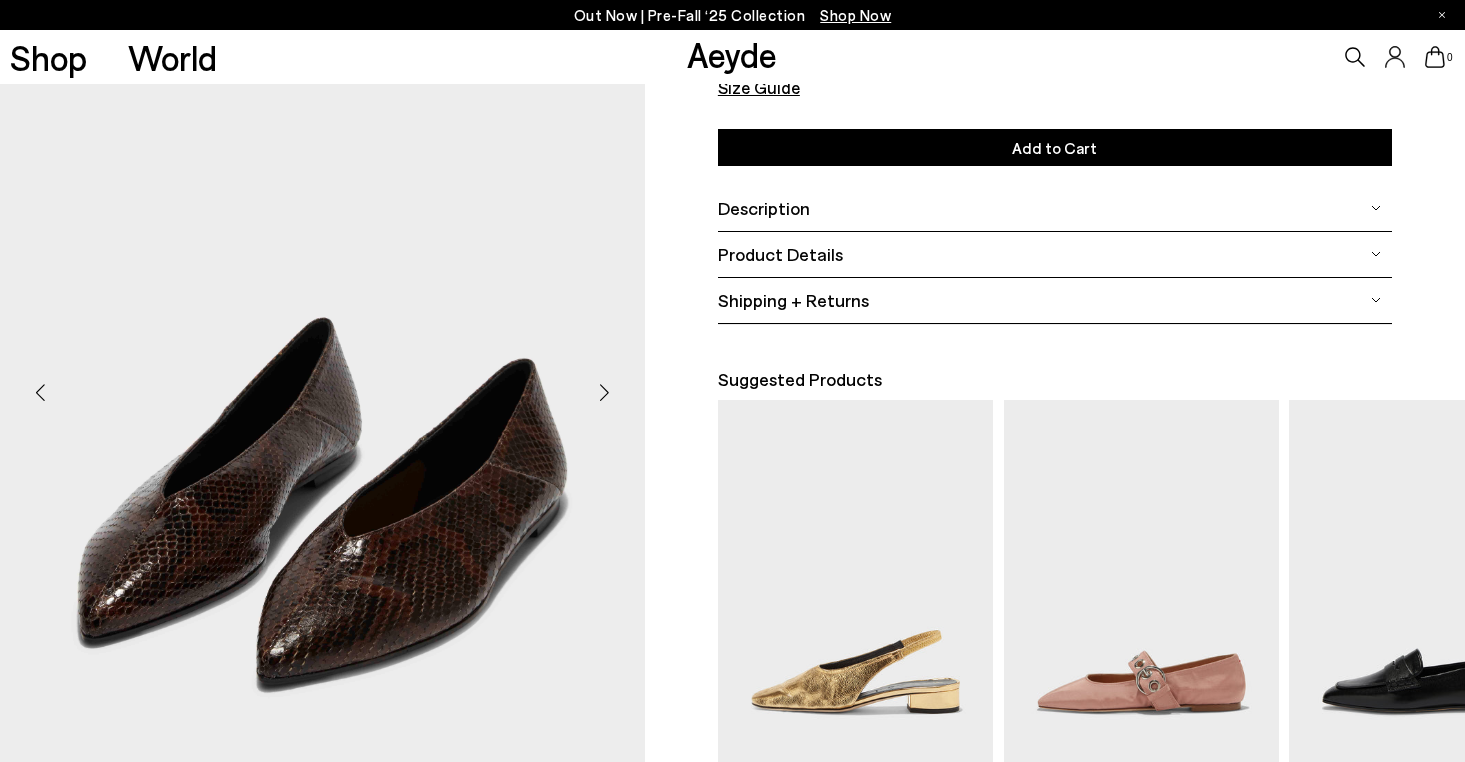 click at bounding box center [605, 392] 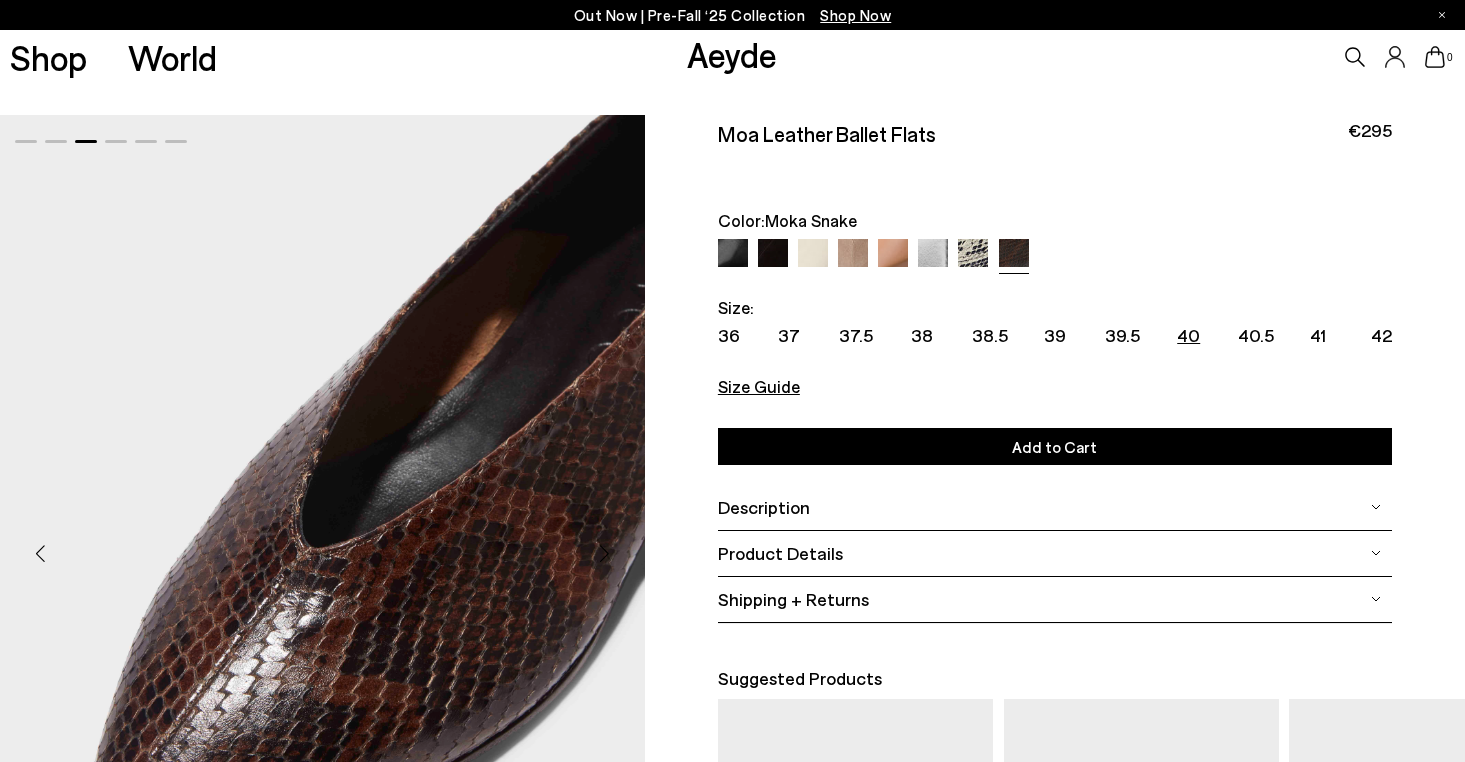 scroll, scrollTop: 0, scrollLeft: 0, axis: both 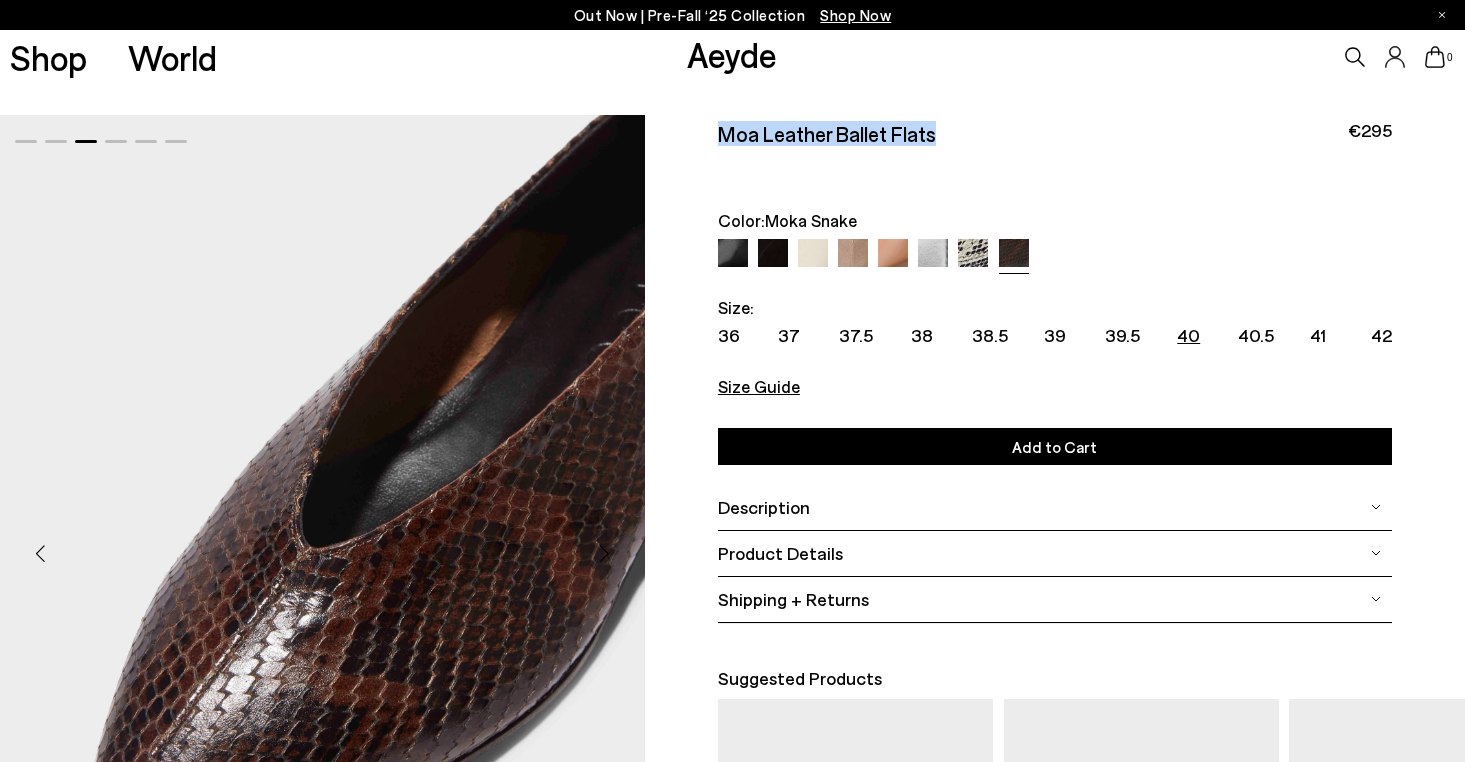 drag, startPoint x: 968, startPoint y: 133, endPoint x: 699, endPoint y: 135, distance: 269.00745 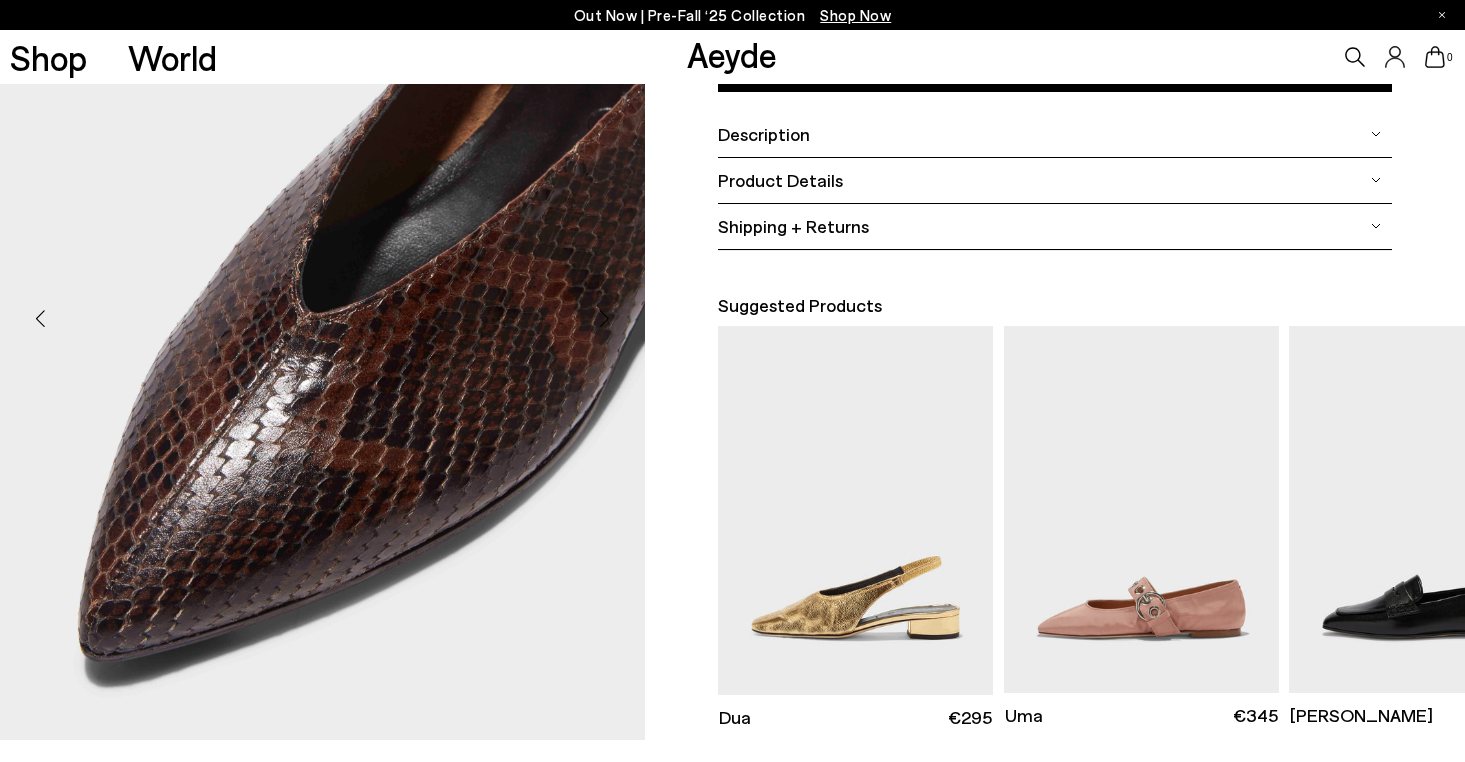 scroll, scrollTop: 380, scrollLeft: 0, axis: vertical 